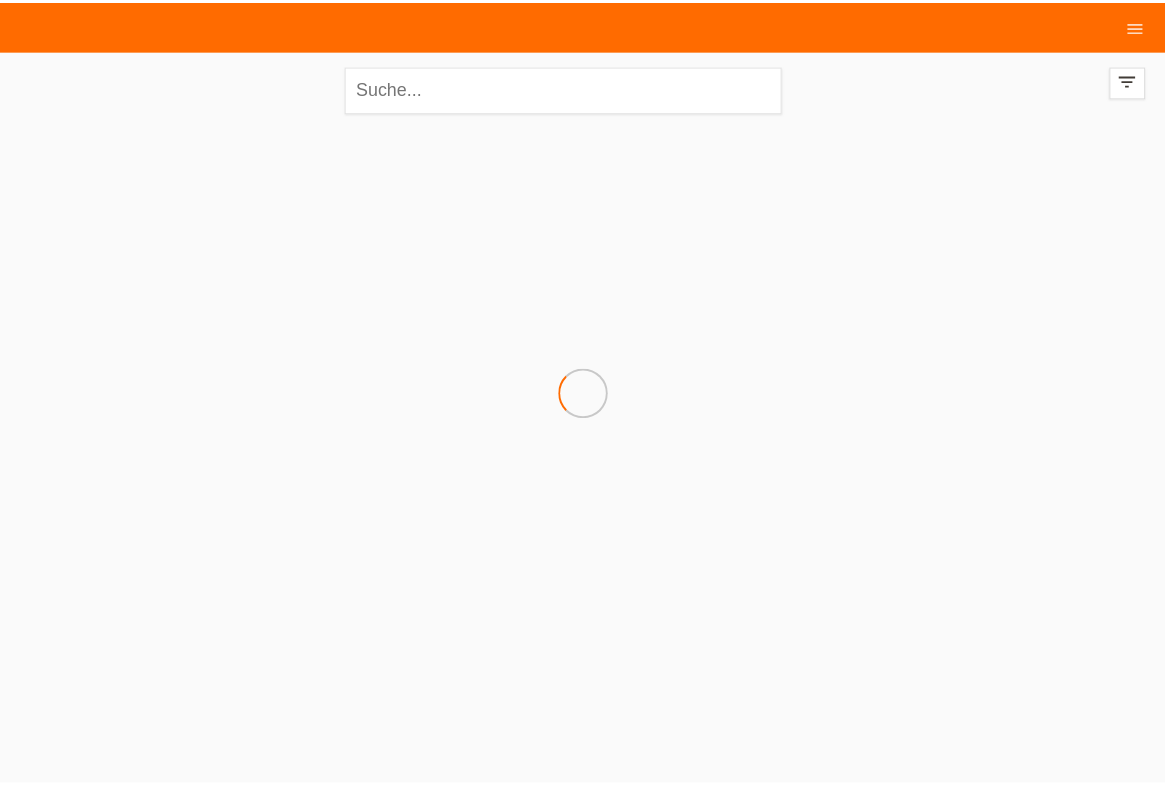 scroll, scrollTop: 0, scrollLeft: 0, axis: both 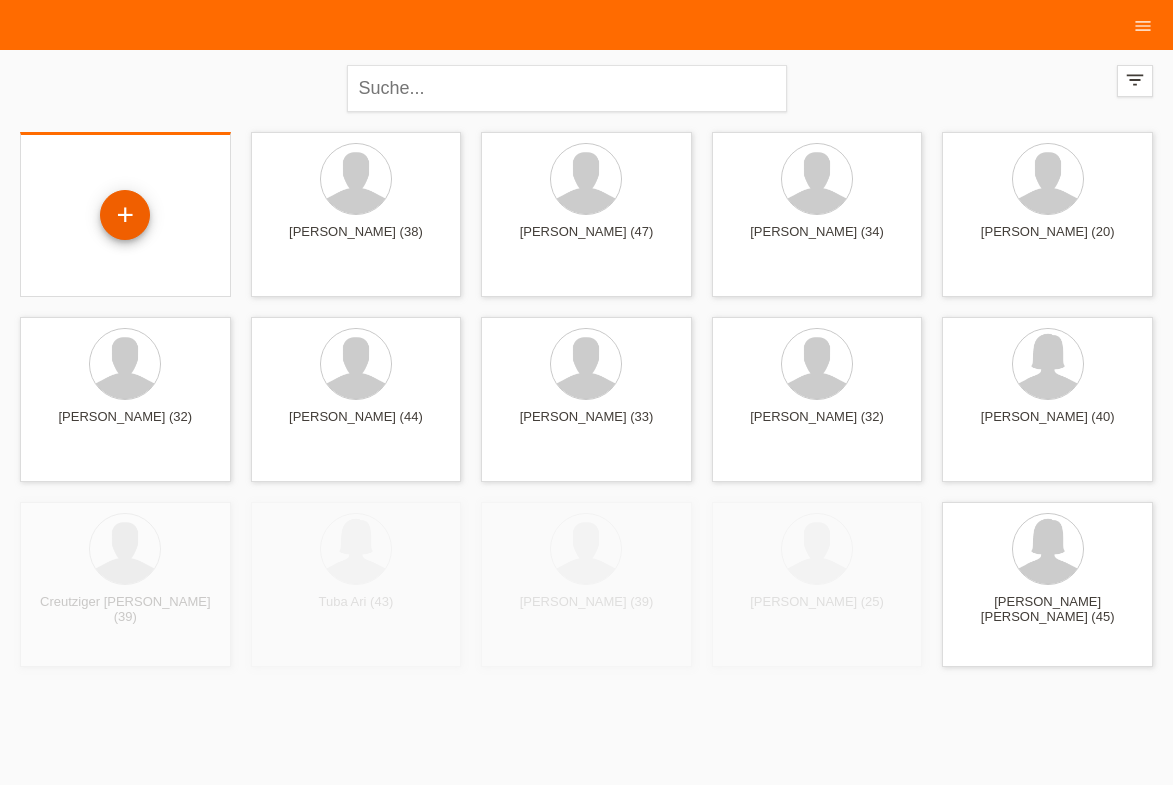 click on "+" at bounding box center (125, 215) 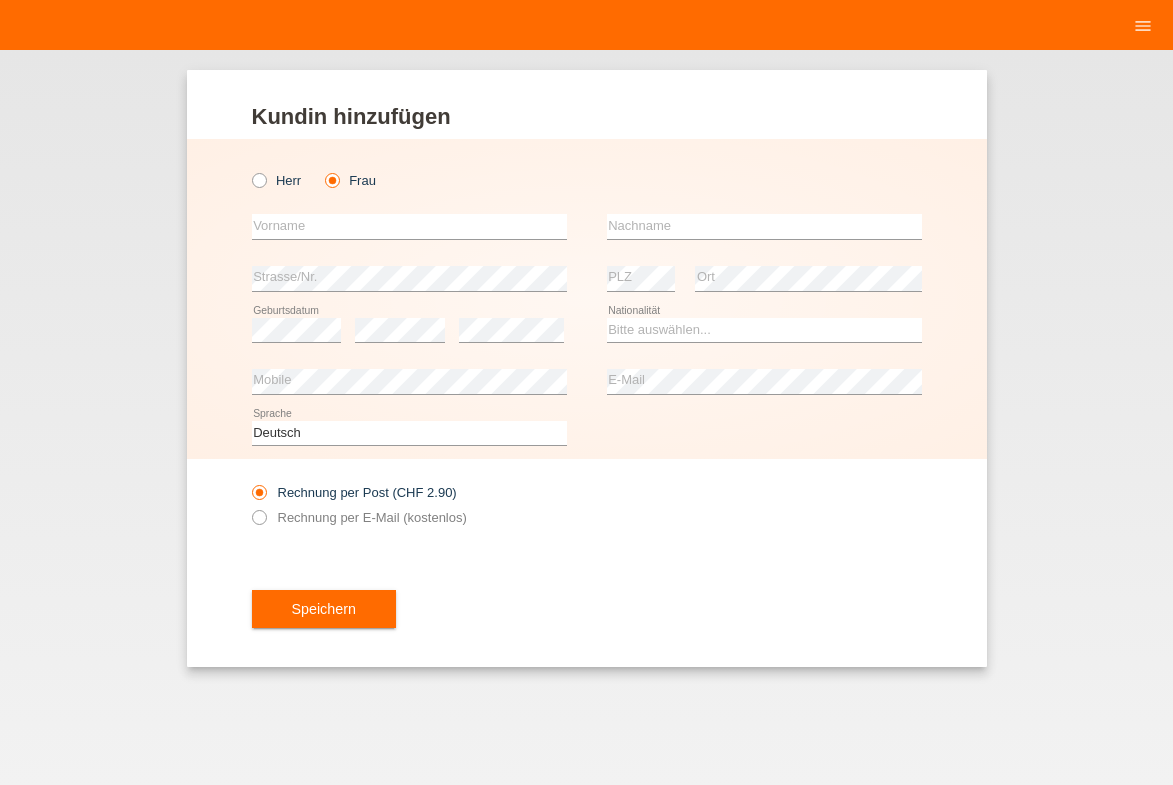 click at bounding box center [409, 226] 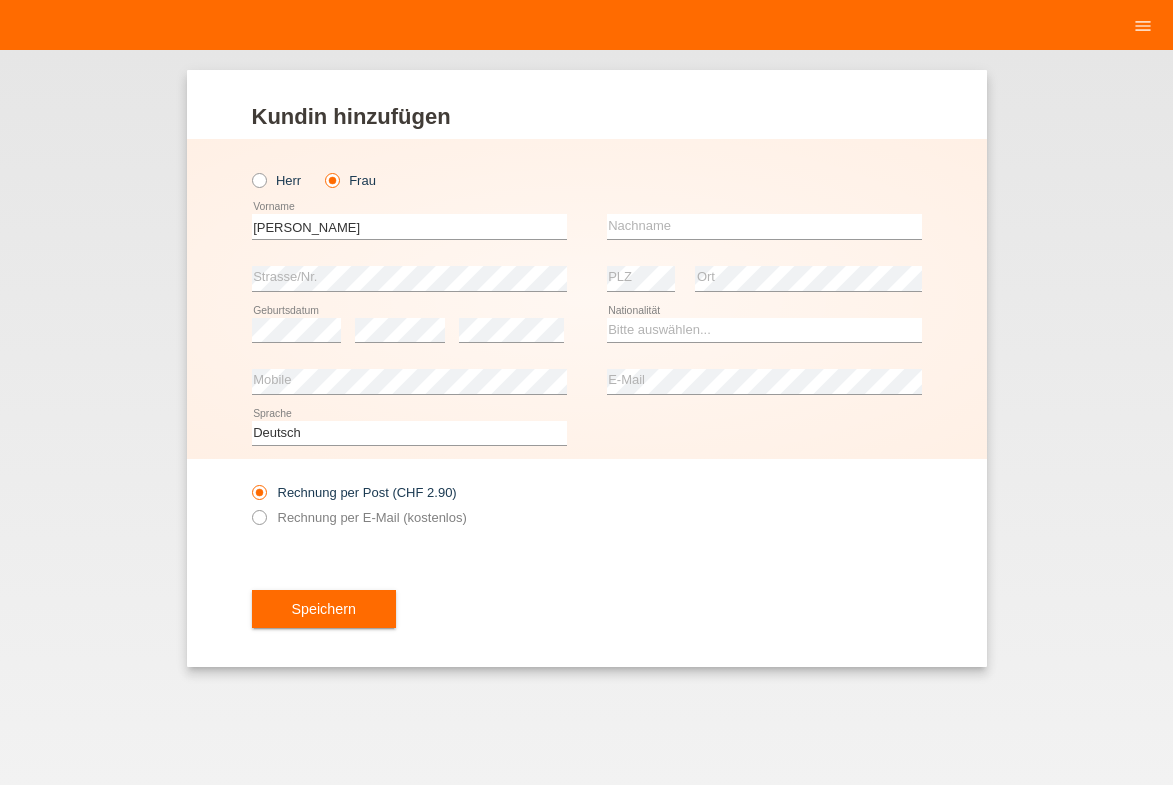type on "[PERSON_NAME]" 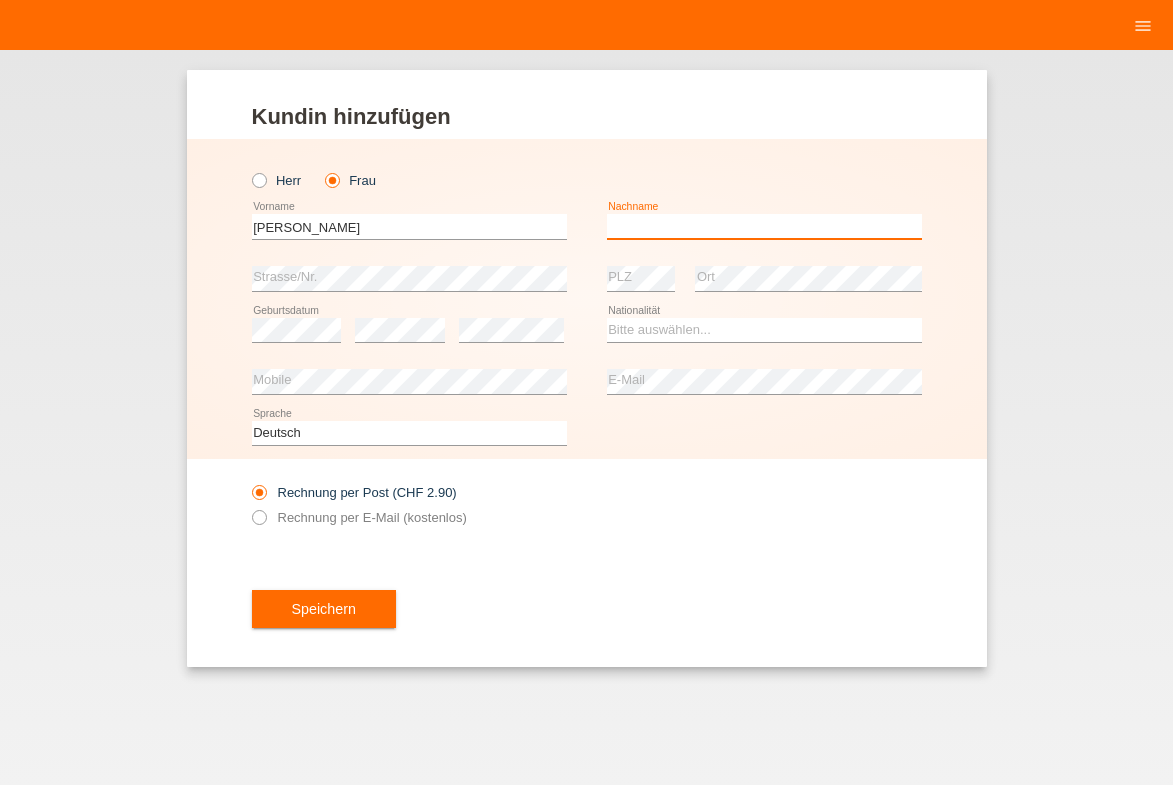 click at bounding box center [764, 226] 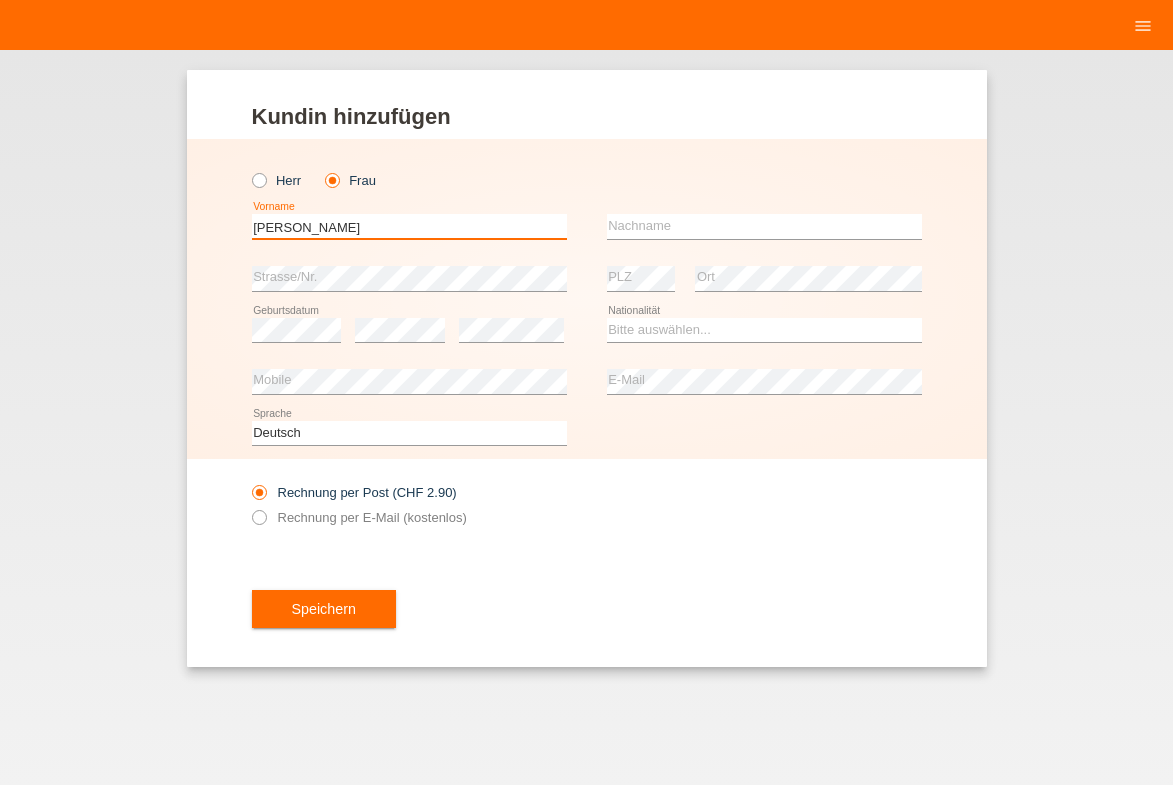 drag, startPoint x: 546, startPoint y: 230, endPoint x: 271, endPoint y: 213, distance: 275.52496 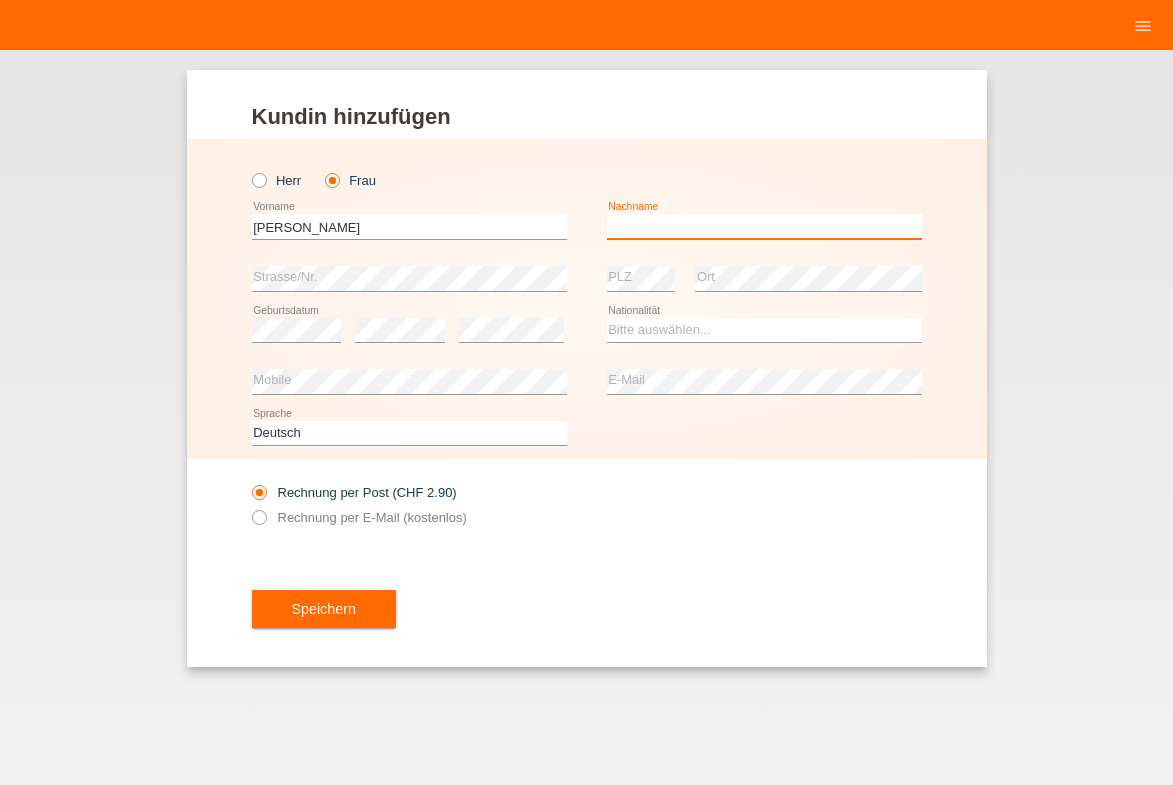 click at bounding box center (764, 226) 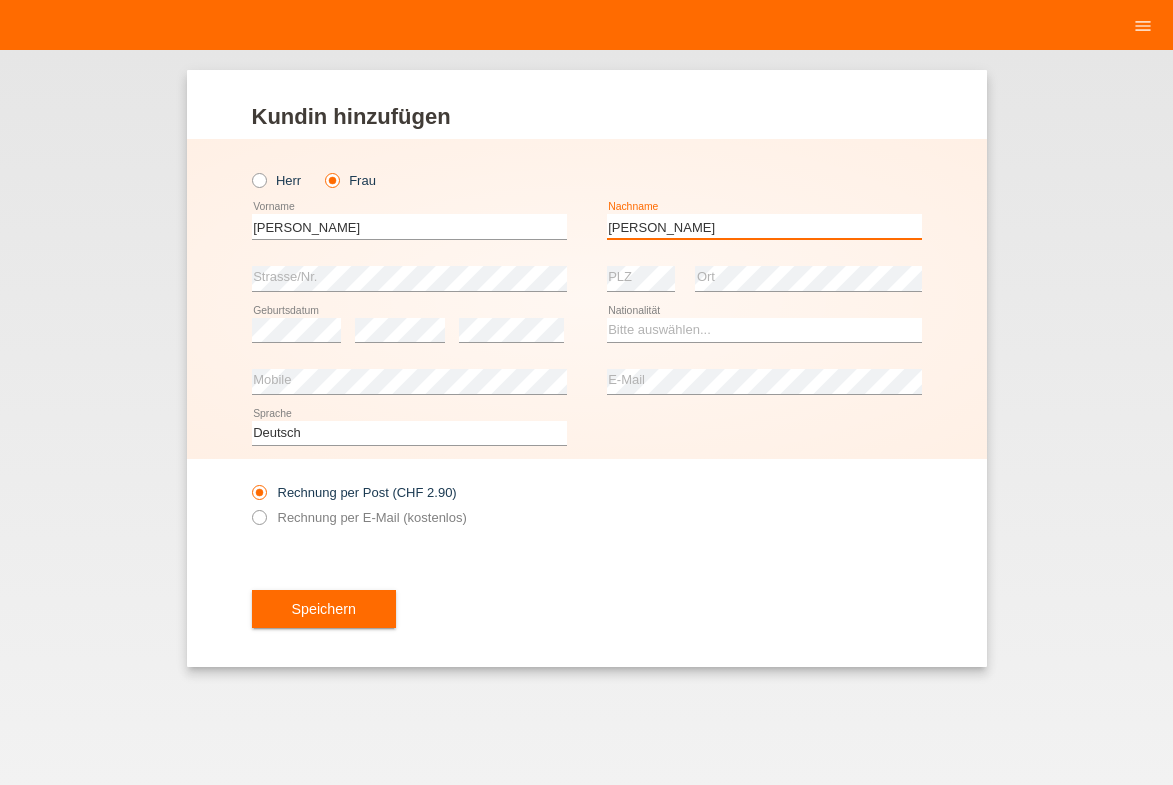 type on "Kempinger" 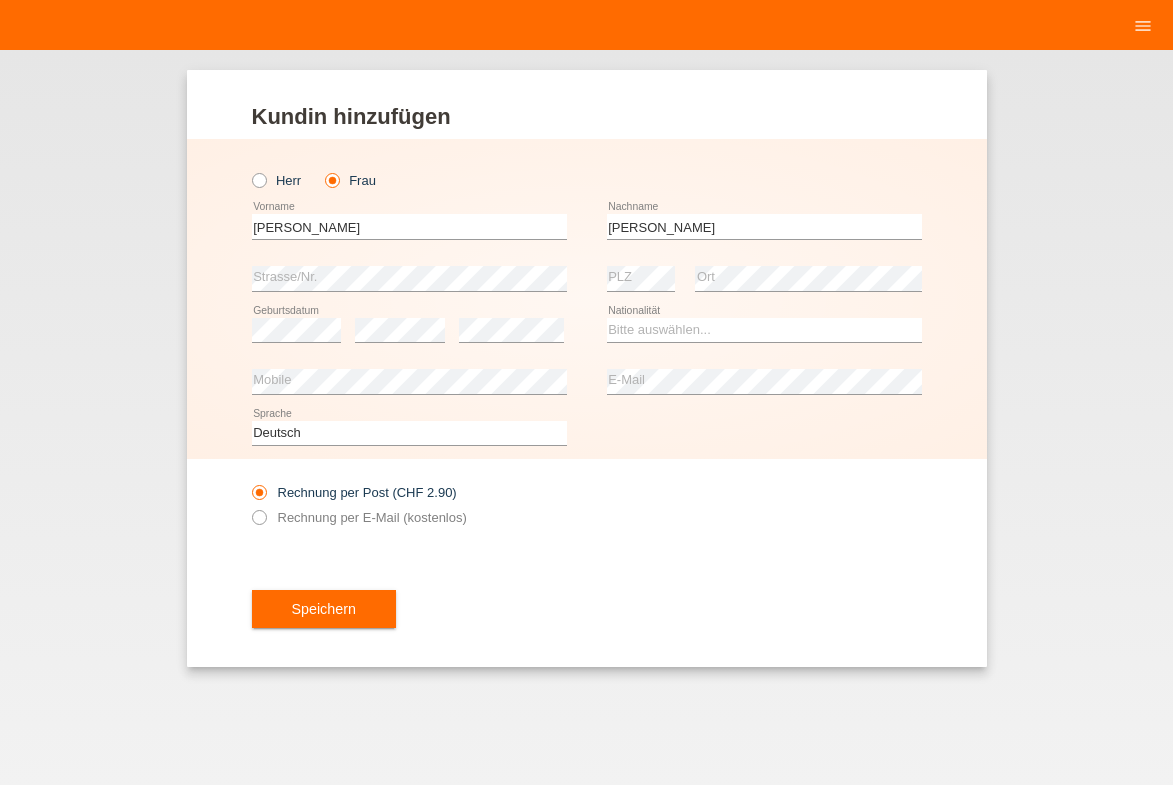 click on "Kempinger
error
Vorname" at bounding box center (409, 227) 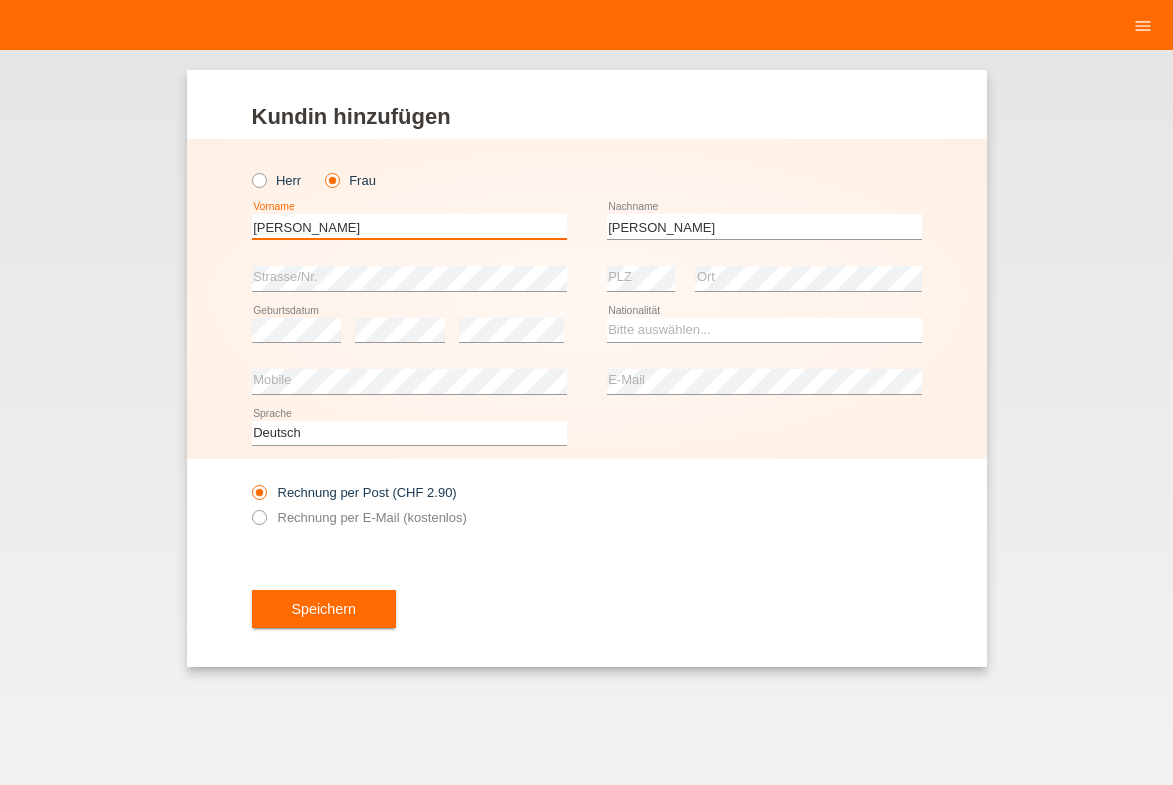 click on "Kempinger" at bounding box center (409, 226) 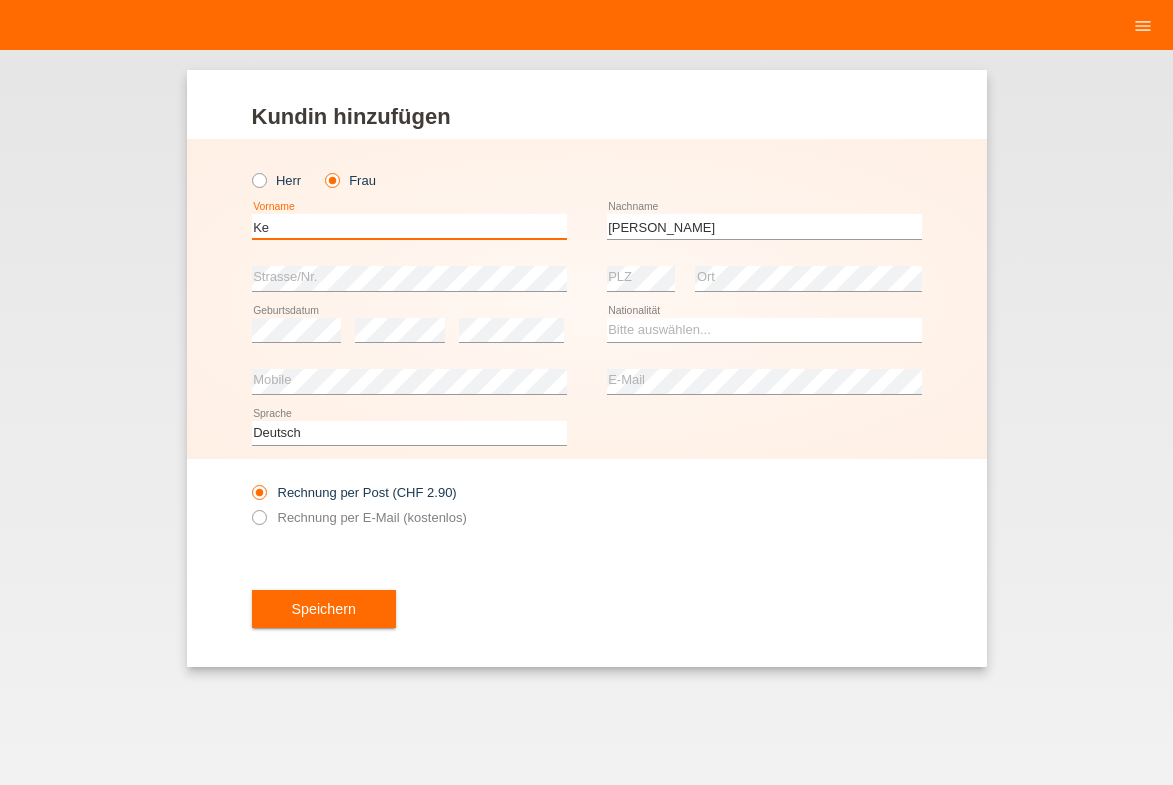 type on "K" 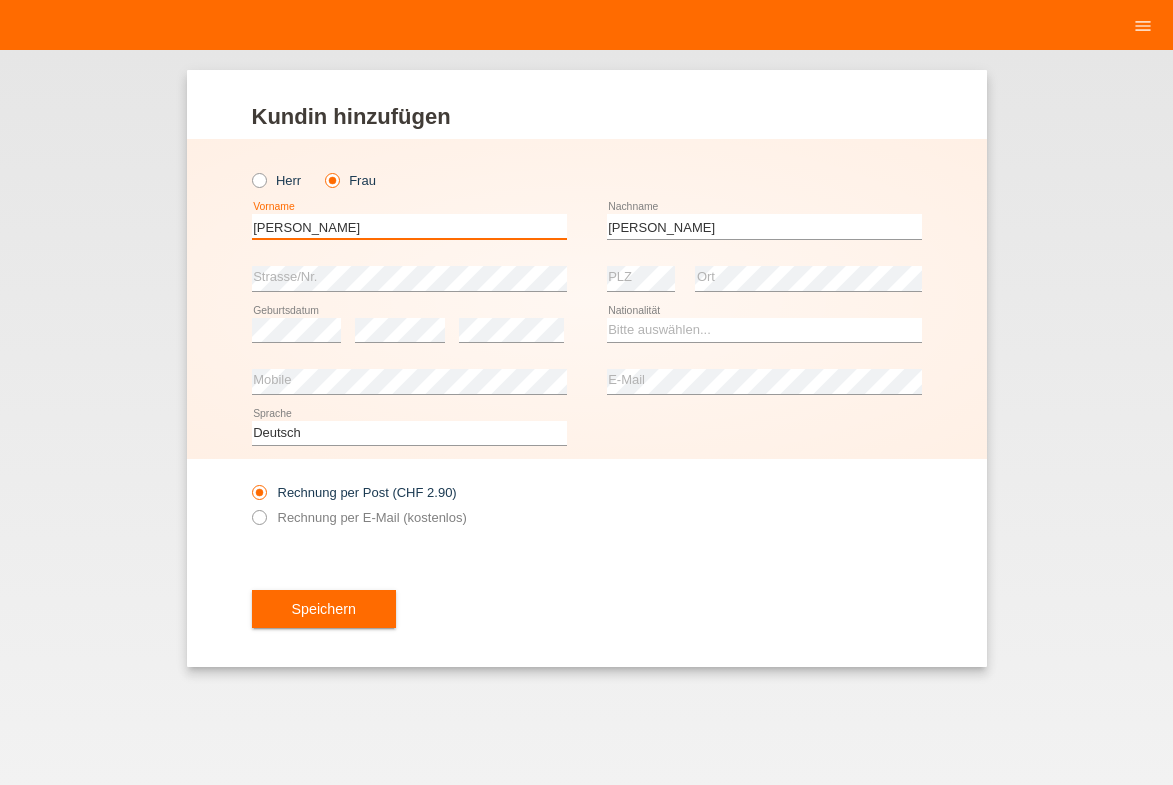 type on "Jasmin Carola" 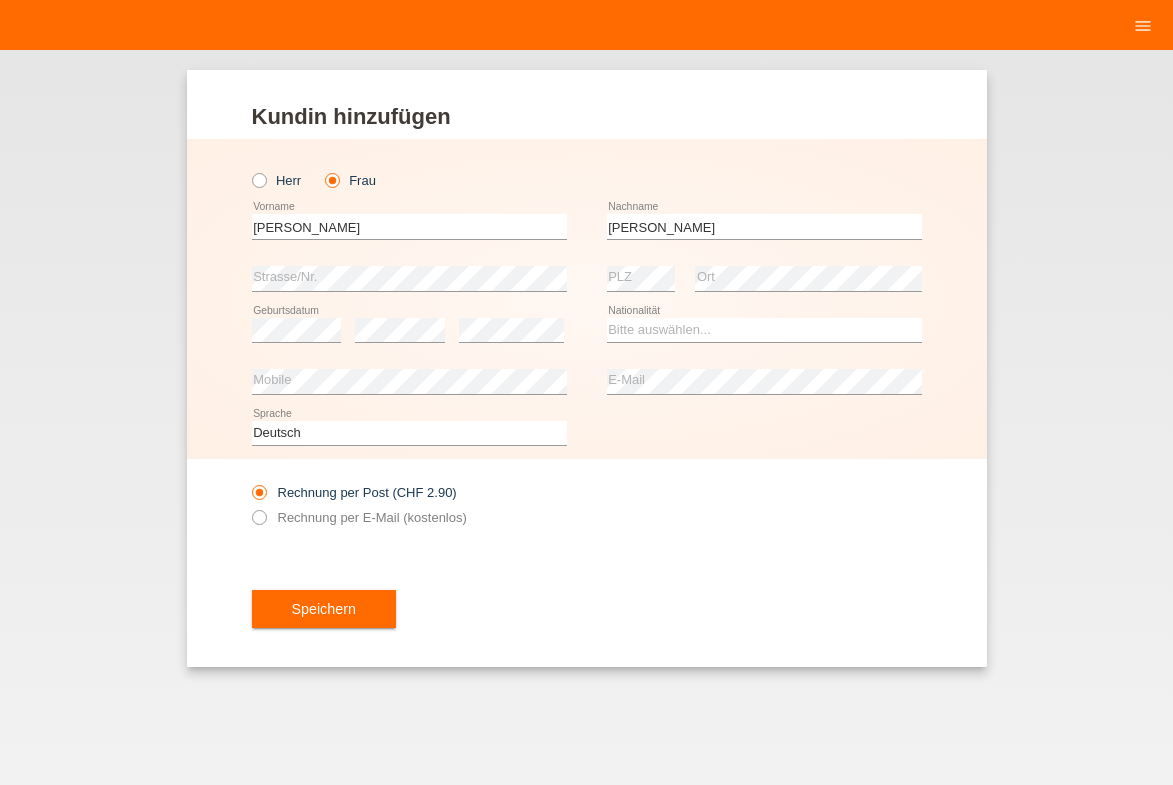click on "Kund*in hinzufügen
Kunde hinzufügen
Kundin hinzufügen
Herr
Frau
Jasmin Carola error C" at bounding box center [586, 417] 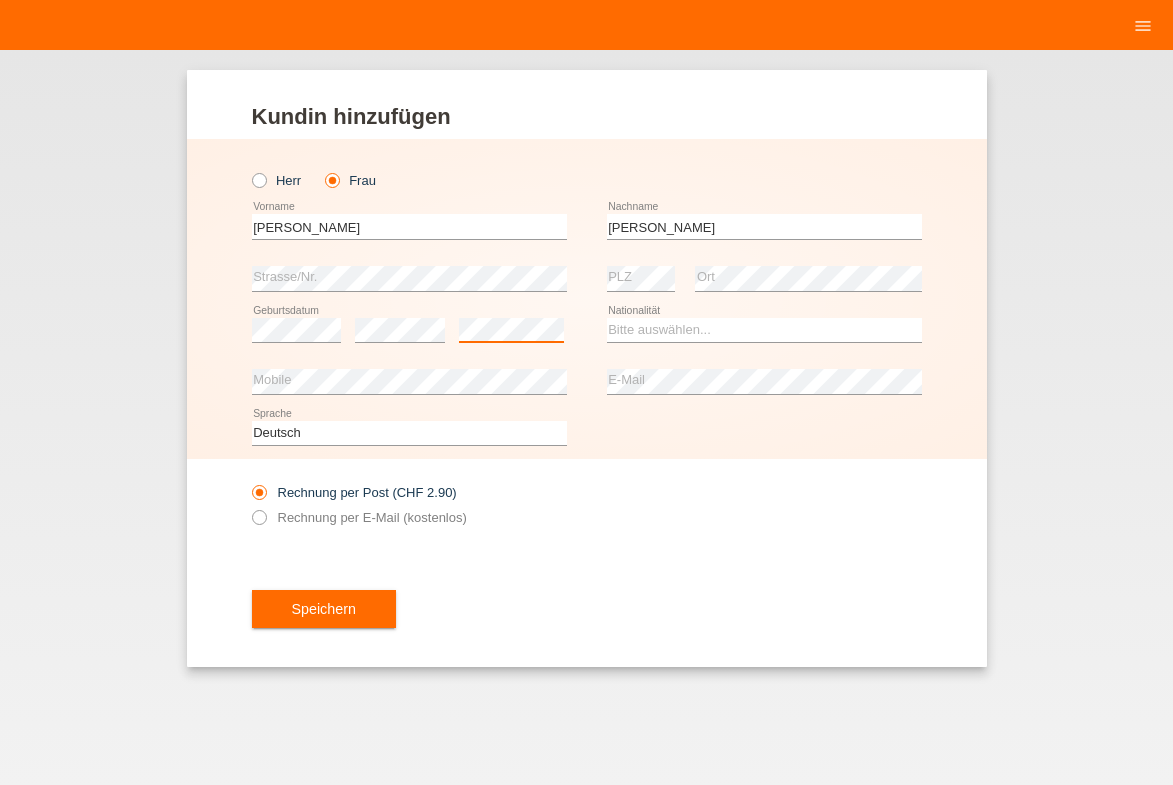 scroll, scrollTop: 0, scrollLeft: 0, axis: both 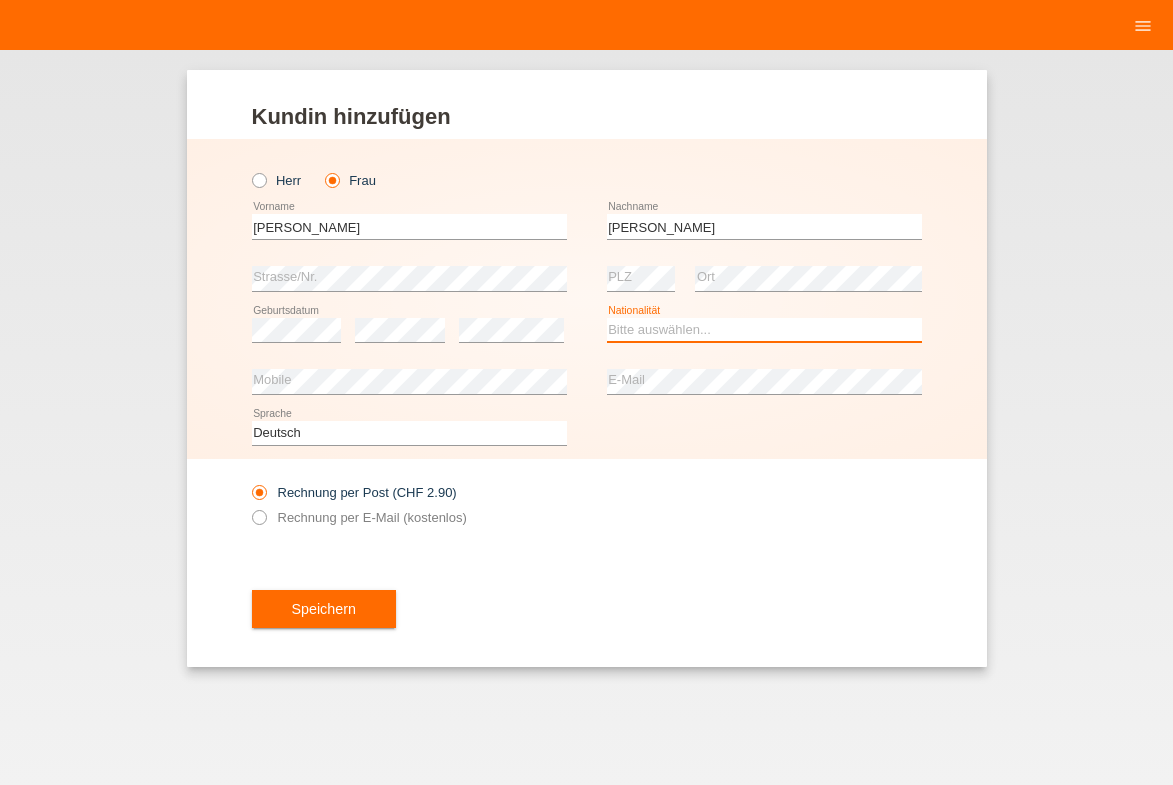 click on "Bitte auswählen...
Schweiz
Deutschland
Liechtenstein
Österreich
------------
Afghanistan
Ägypten
Åland
Albanien
Algerien" at bounding box center (764, 330) 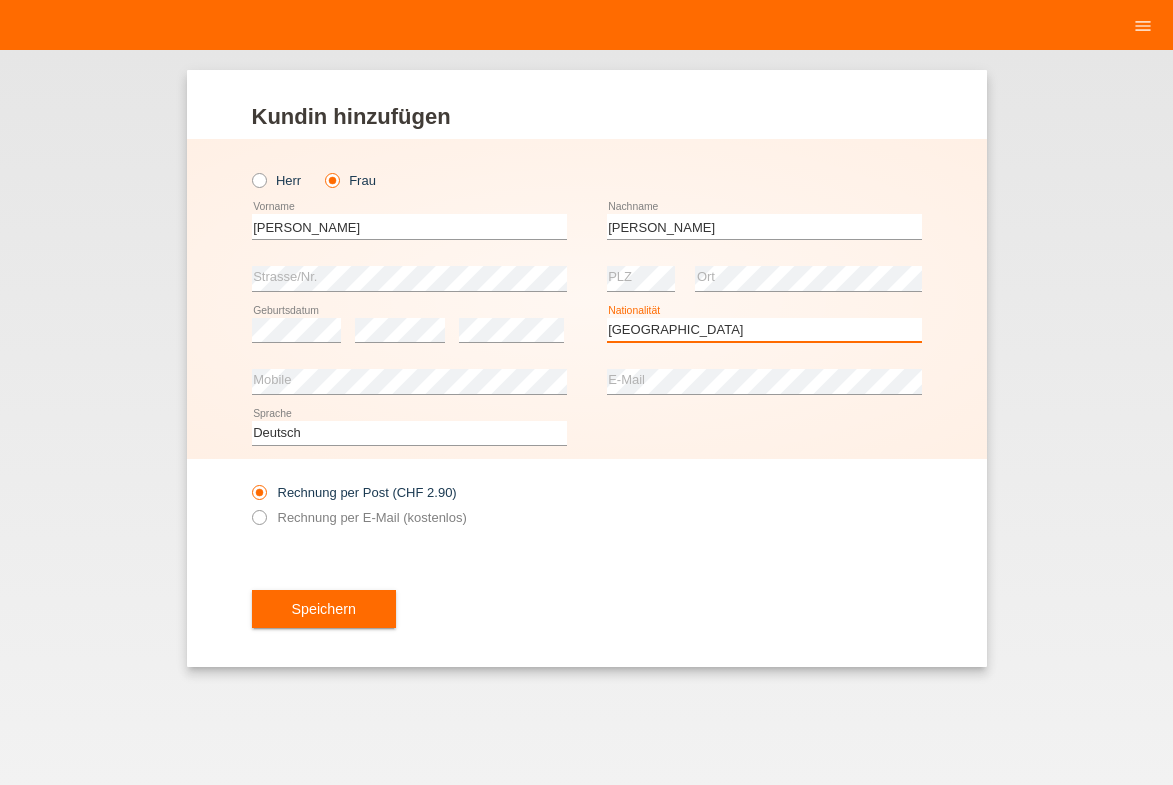 click on "Deutschland" at bounding box center (0, 0) 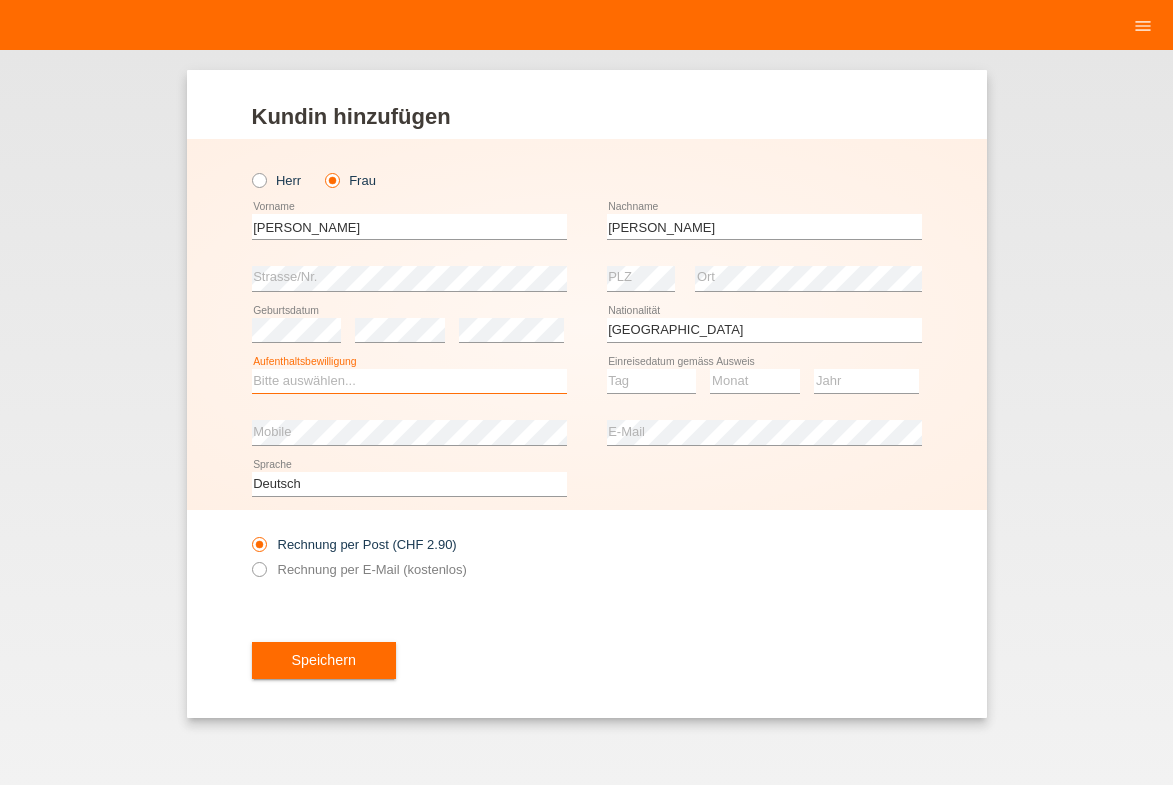 click on "Bitte auswählen...
C
B
B - Flüchtlingsstatus
Andere" at bounding box center (409, 381) 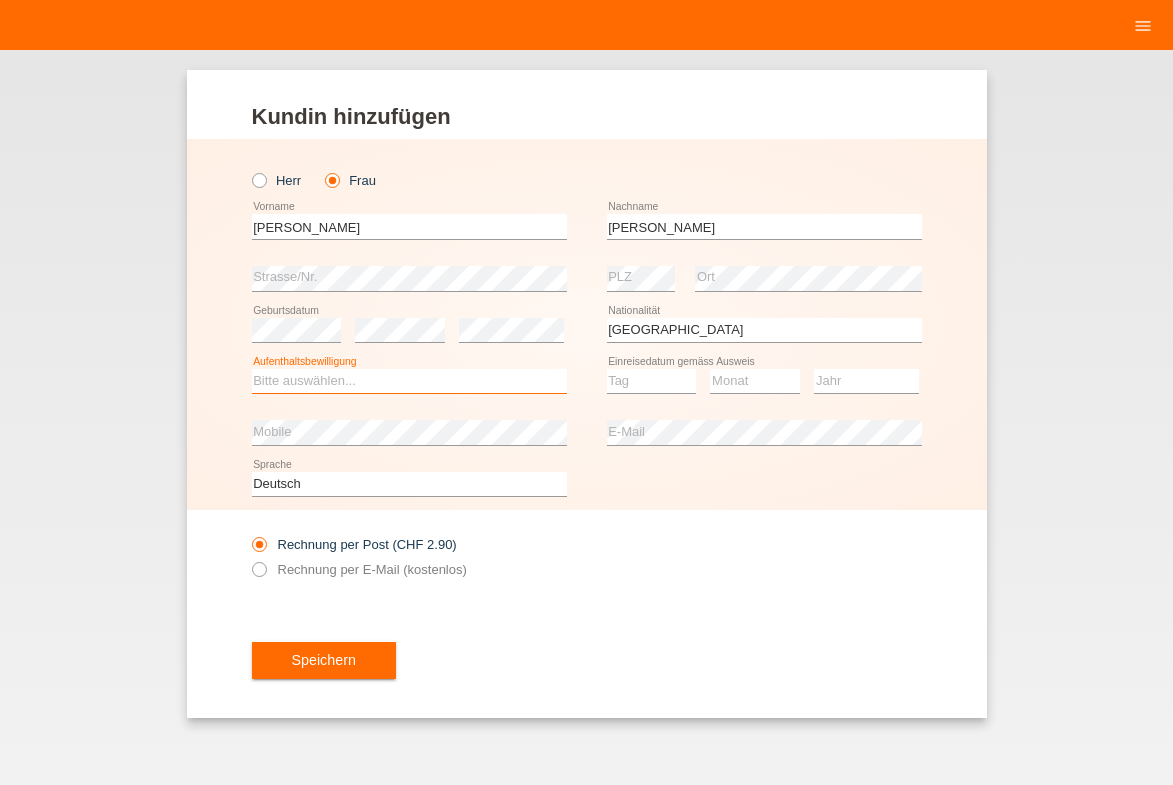 select on "B" 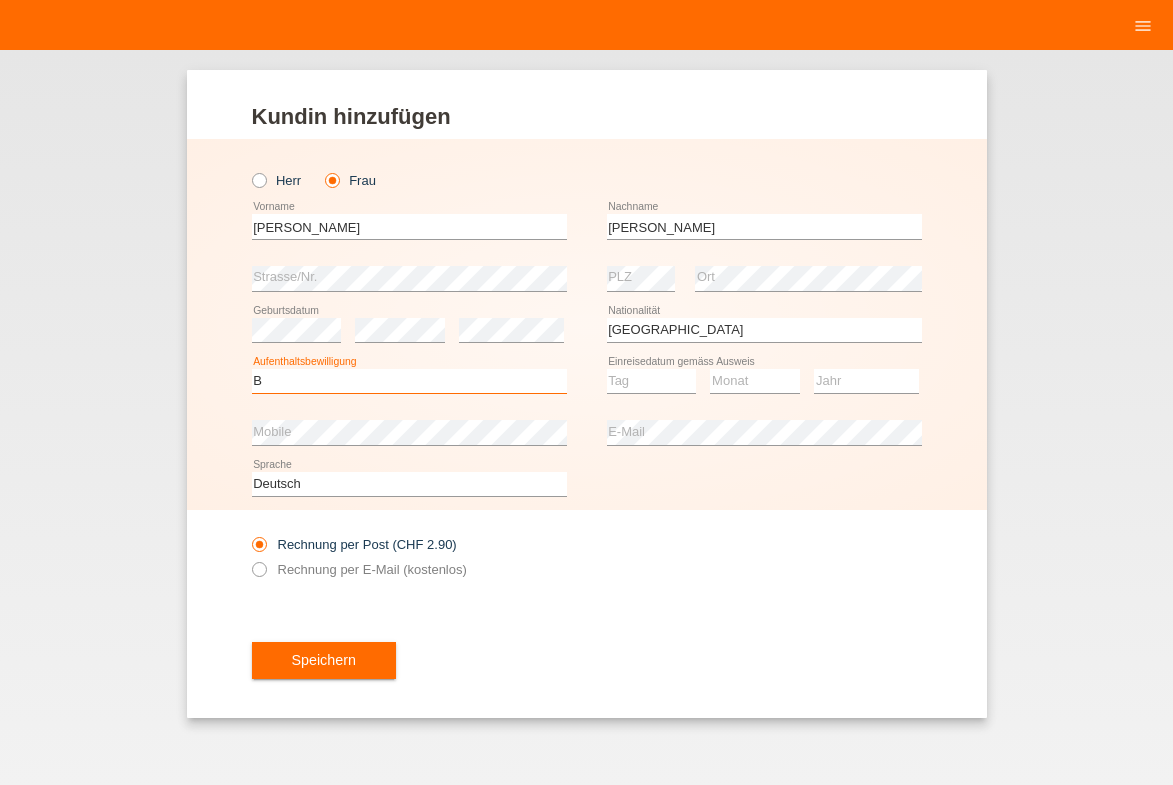 click on "B" at bounding box center (0, 0) 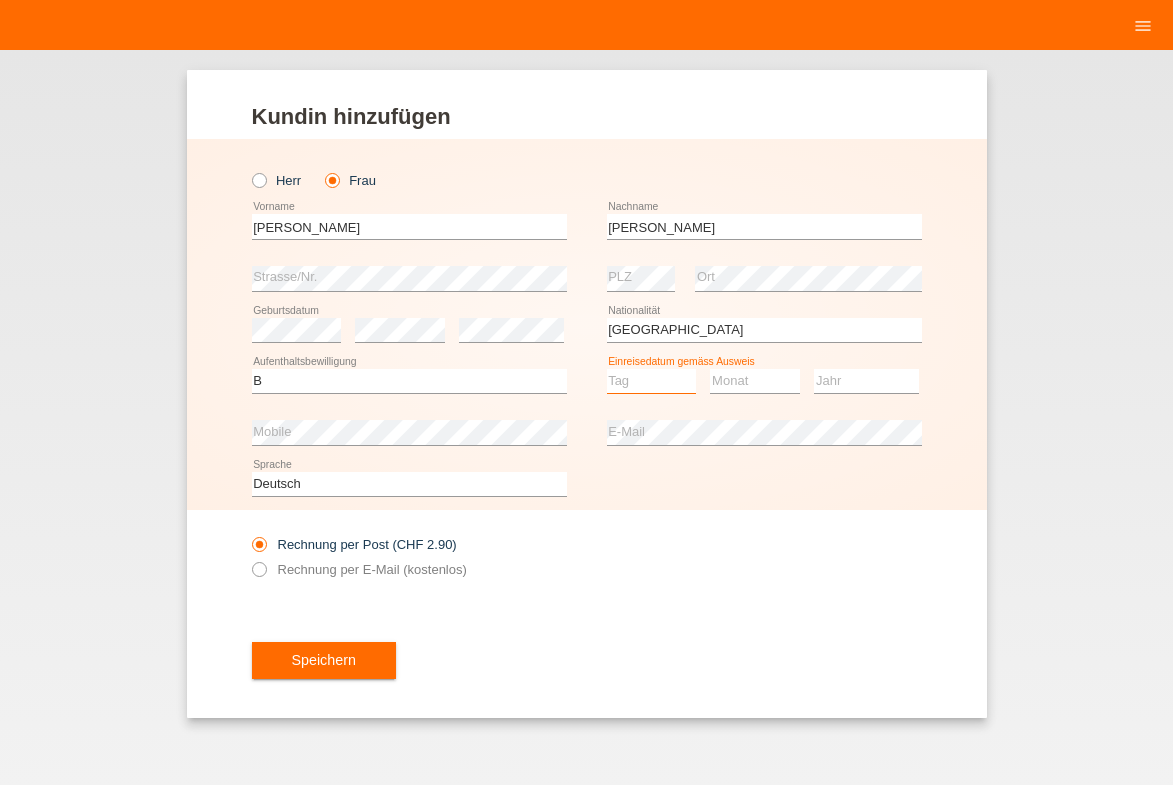 click on "Tag
01
02
03
04
05
06
07
08
09
10 11" at bounding box center [652, 381] 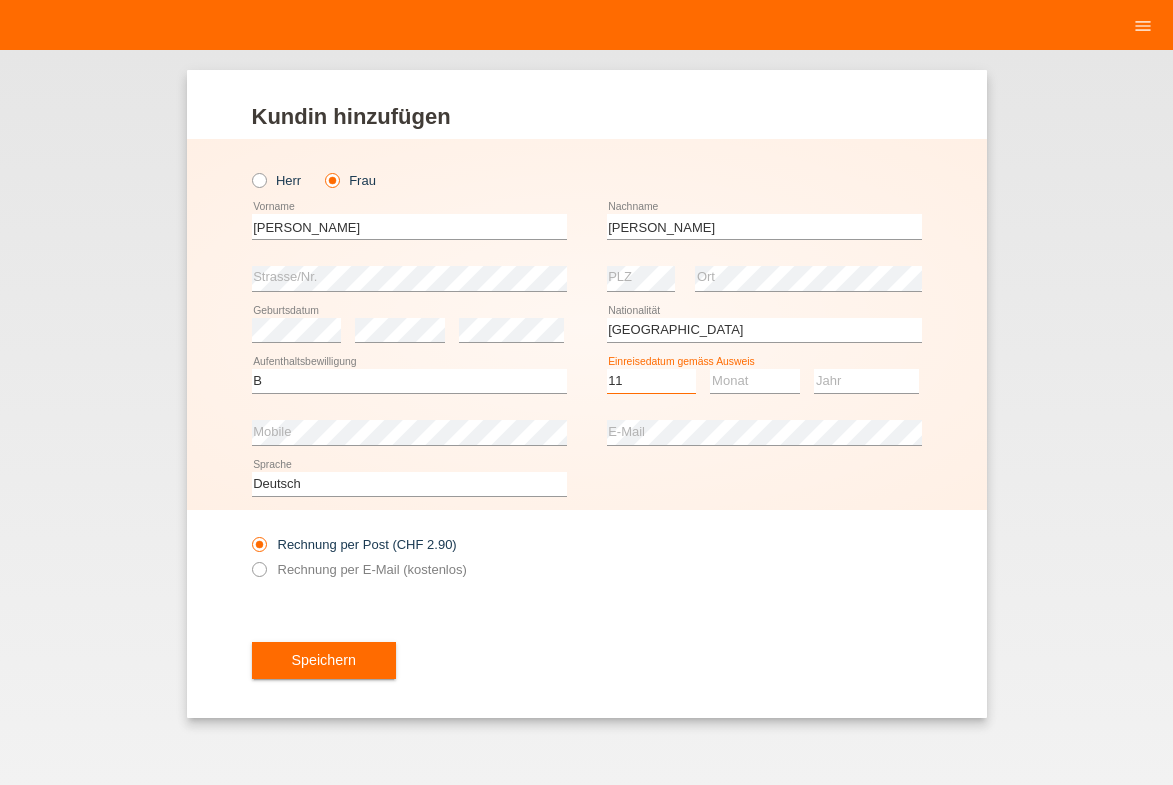 click on "Monat
01
02
03
04
05
06
07
08
09
10 11" at bounding box center [755, 381] 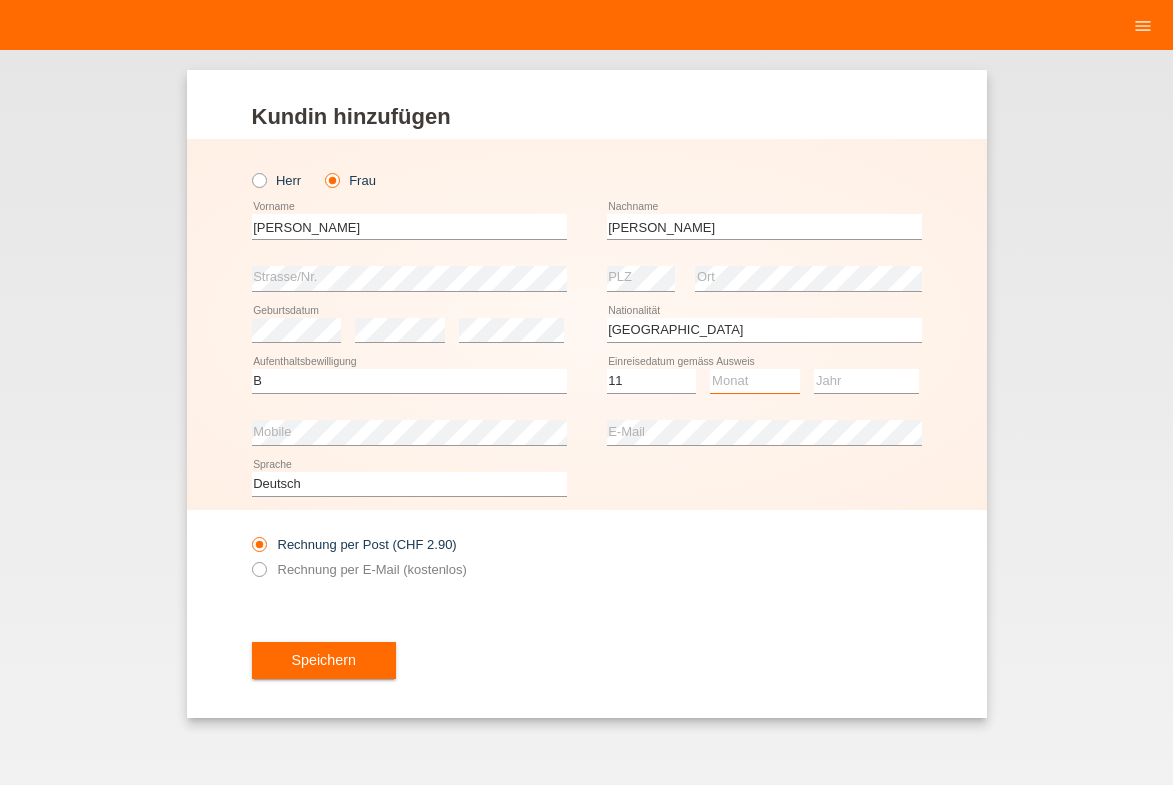 click on "Monat
01
02
03
04
05
06
07
08
09
10 11" at bounding box center [755, 381] 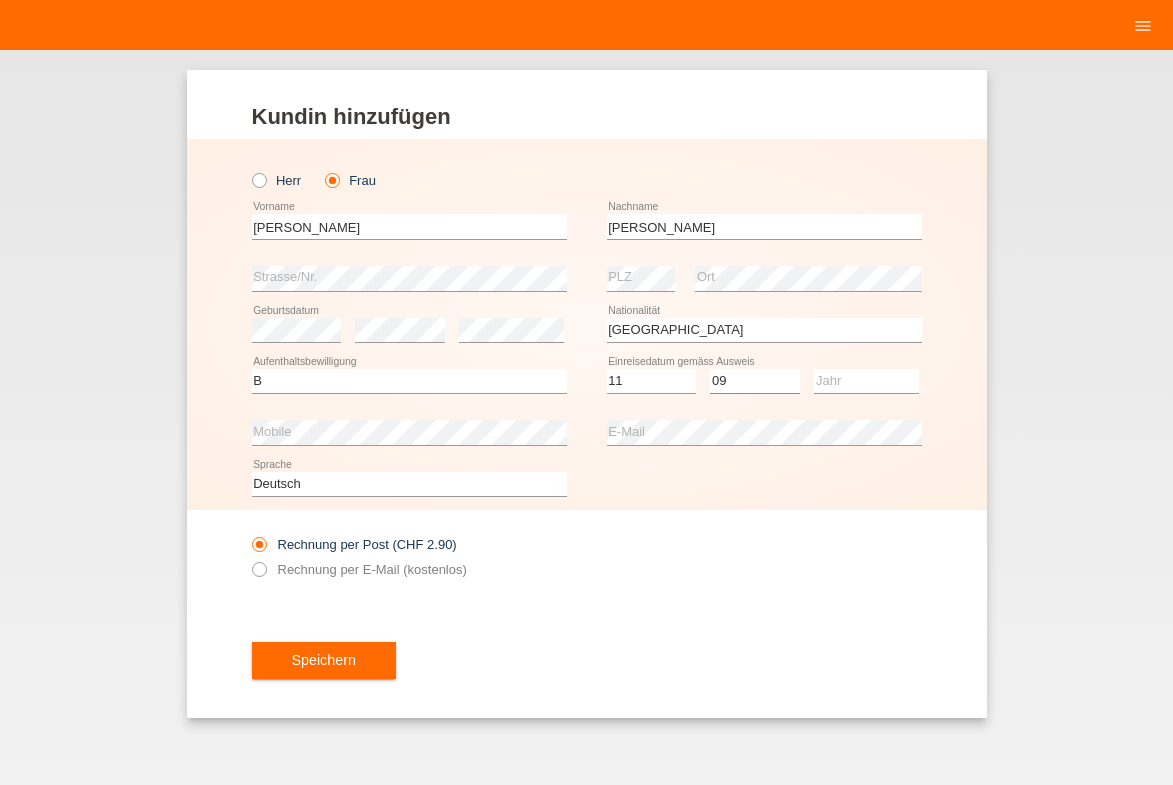 click on "09" at bounding box center [0, 0] 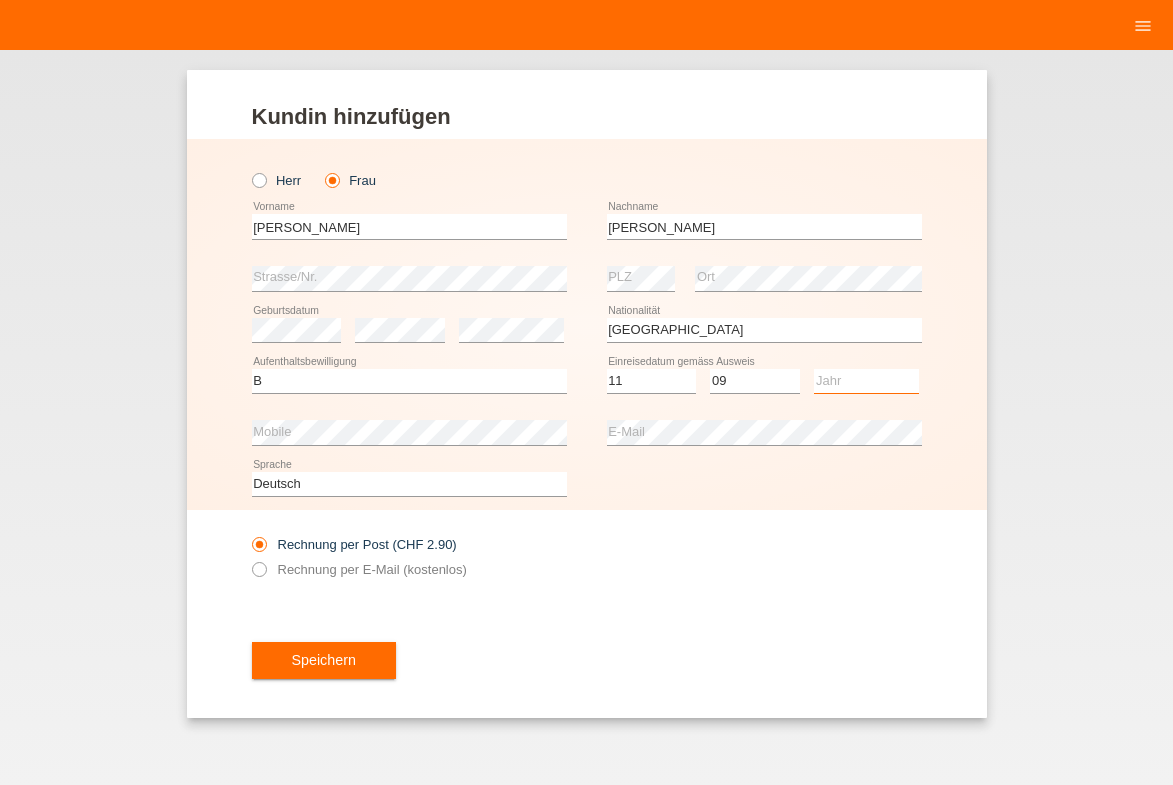 click on "Jahr
2025
2024
2023
2022
2021
2020
2019
2018
2017 2016 2015 2014 2013 2012 2011 2010 2009 2008 2007 2006 2005 2004 2003 2002 2001" at bounding box center (866, 381) 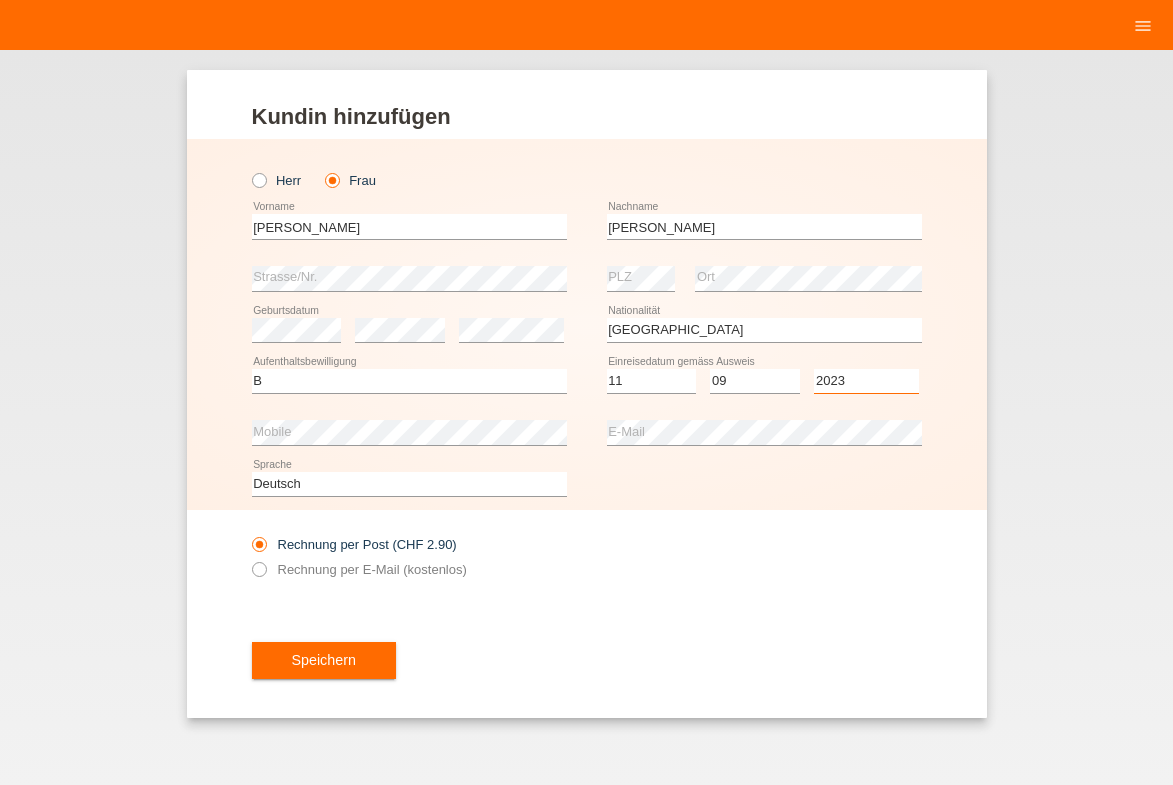click on "2023" at bounding box center [0, 0] 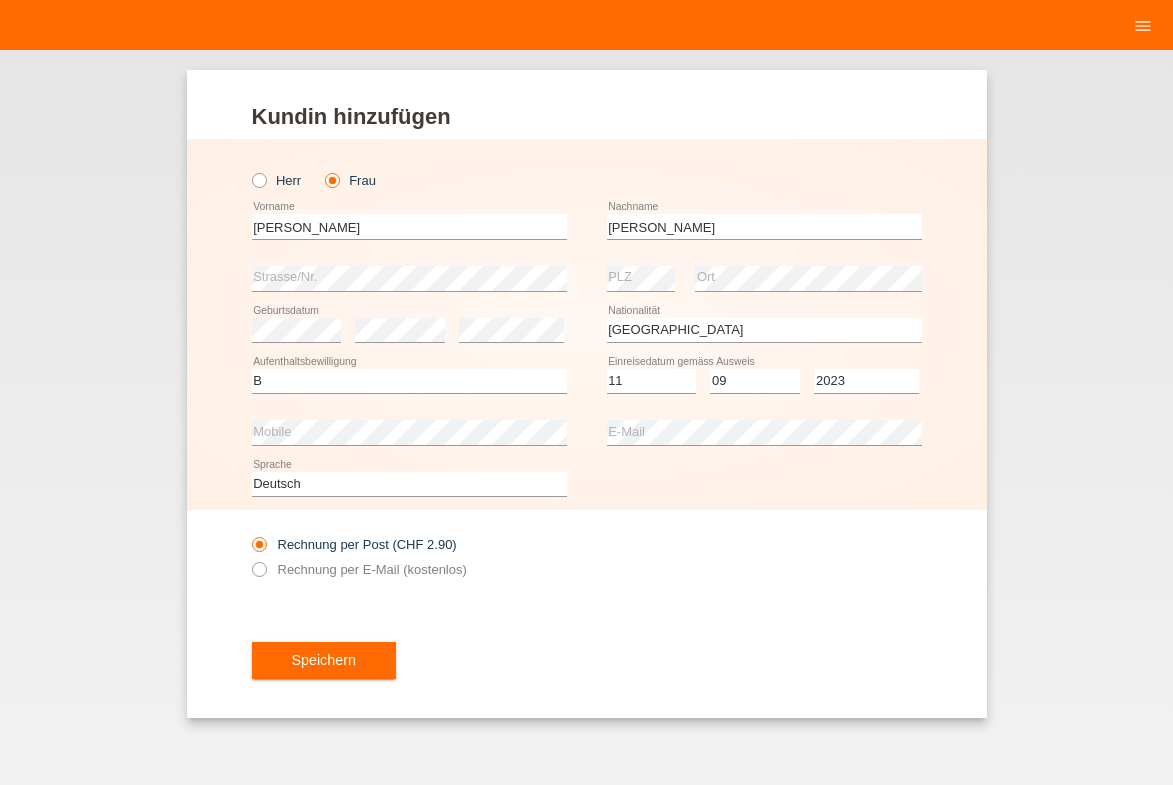 click on "Deutsch
Français
Italiano
English
error
Sprache" at bounding box center [587, 484] 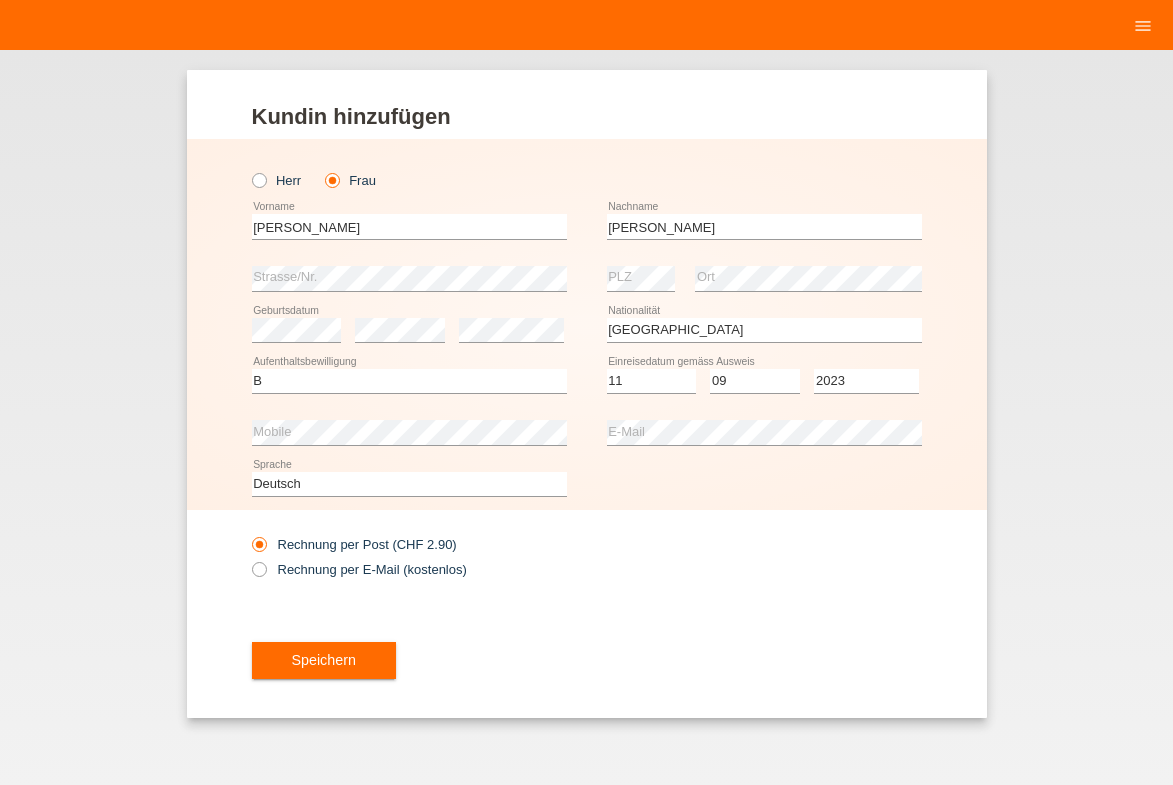 click on "Deutsch
Français
Italiano
English
error
Sprache" at bounding box center (587, 484) 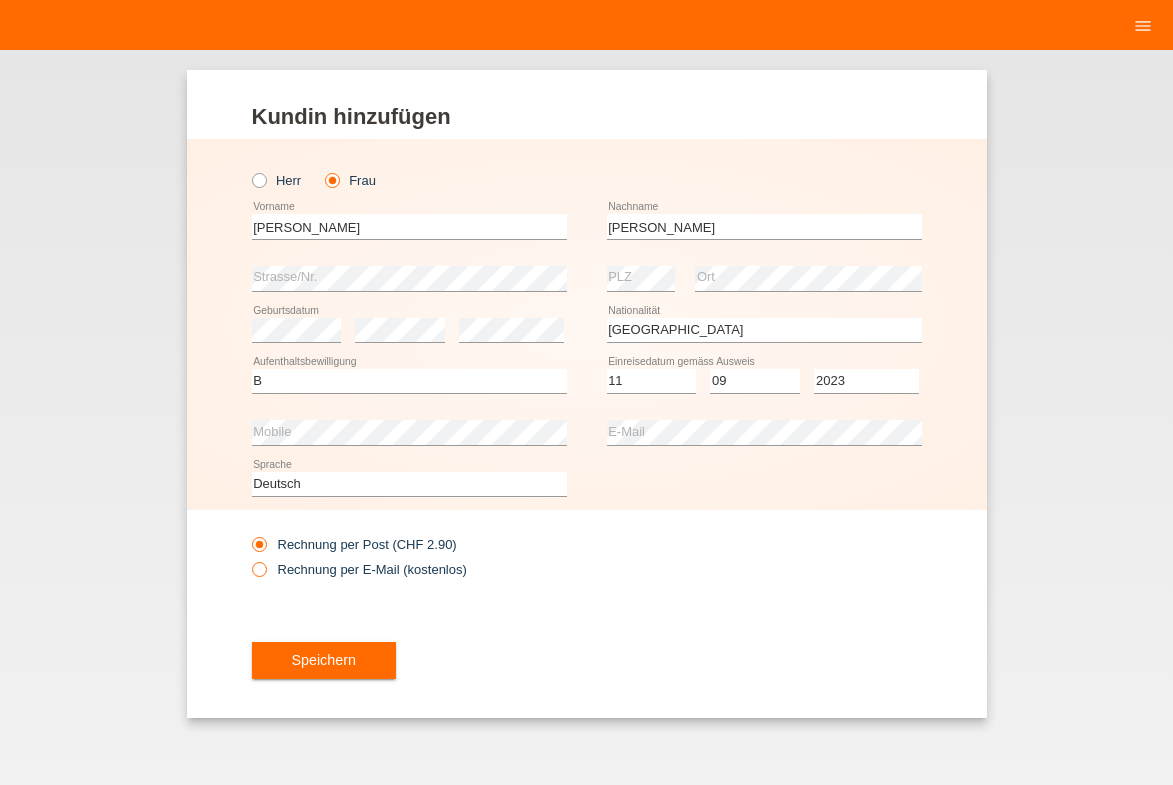 click on "Rechnung per E-Mail                                                                                            (kostenlos)" at bounding box center [359, 569] 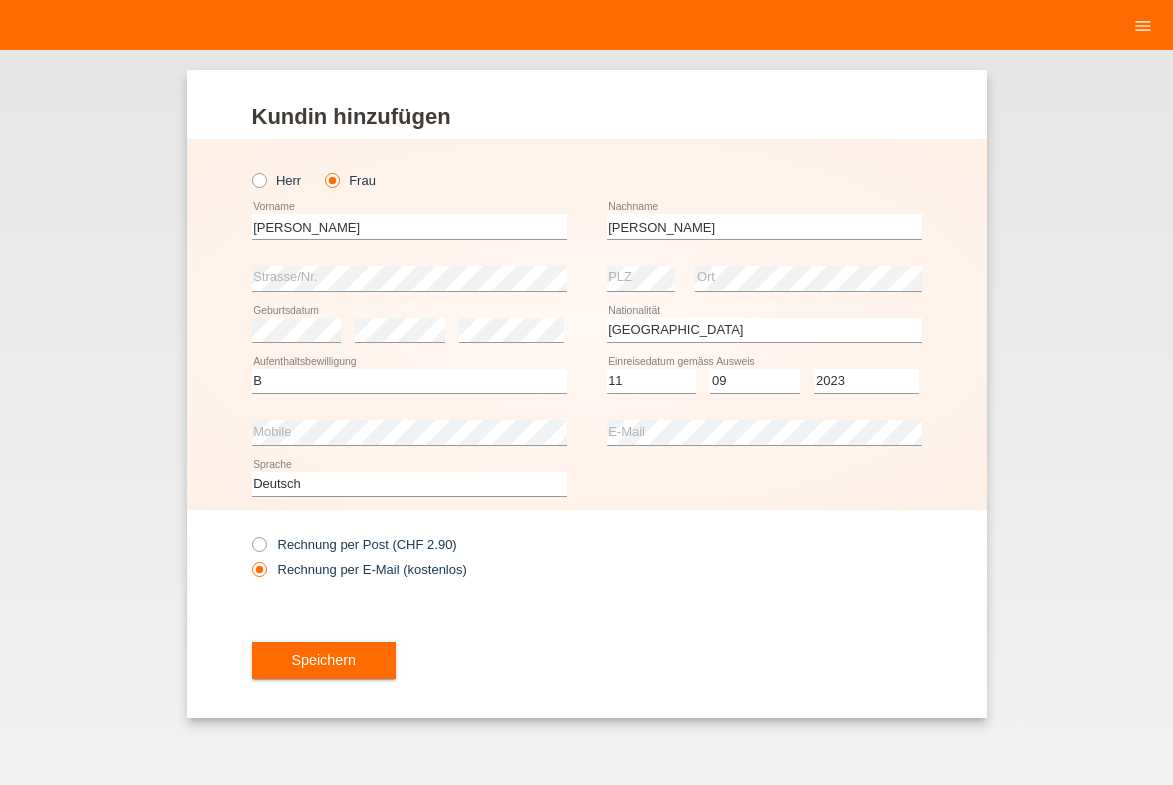 drag, startPoint x: 319, startPoint y: 665, endPoint x: 481, endPoint y: 494, distance: 235.55254 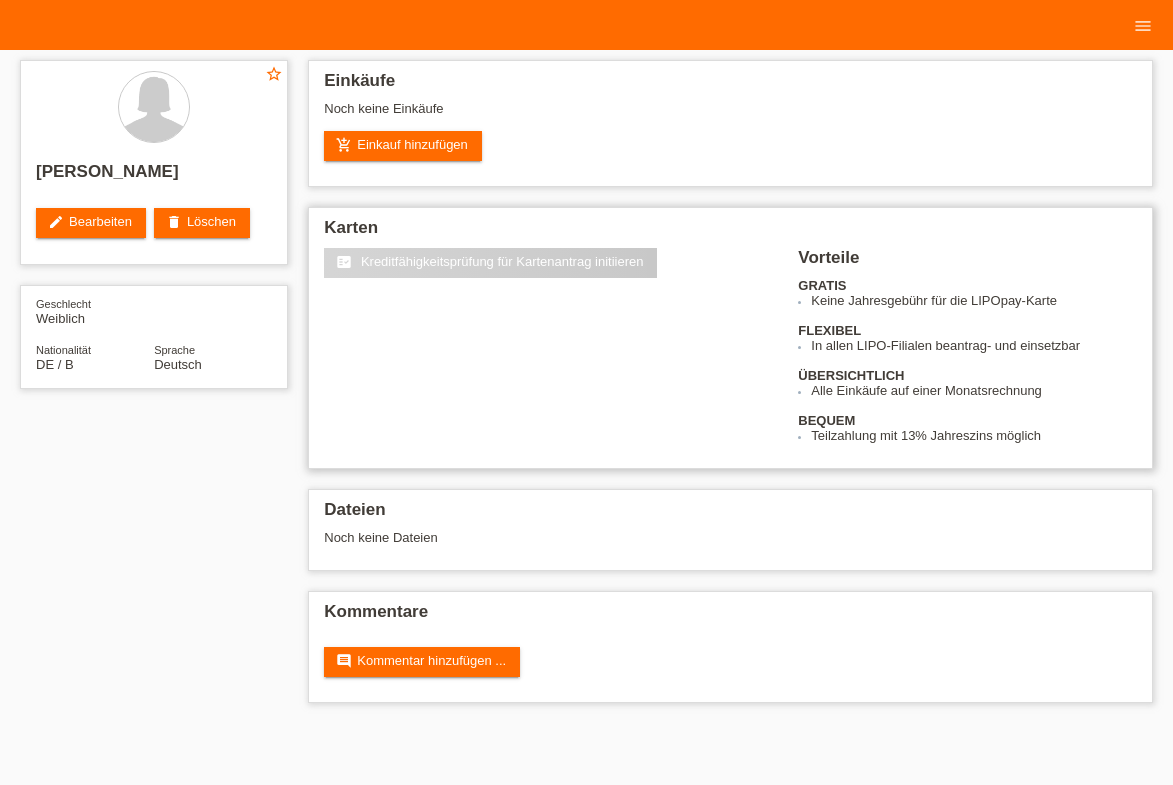scroll, scrollTop: 0, scrollLeft: 0, axis: both 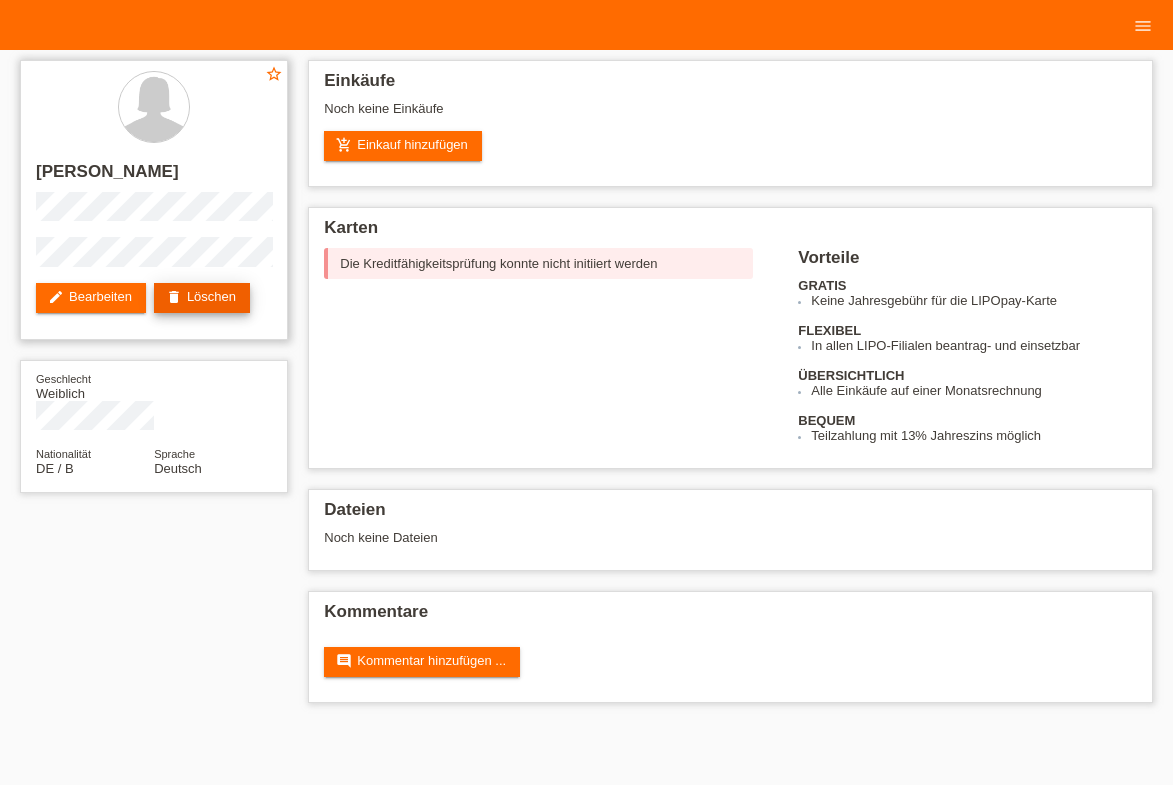 click on "delete  Löschen" at bounding box center (202, 298) 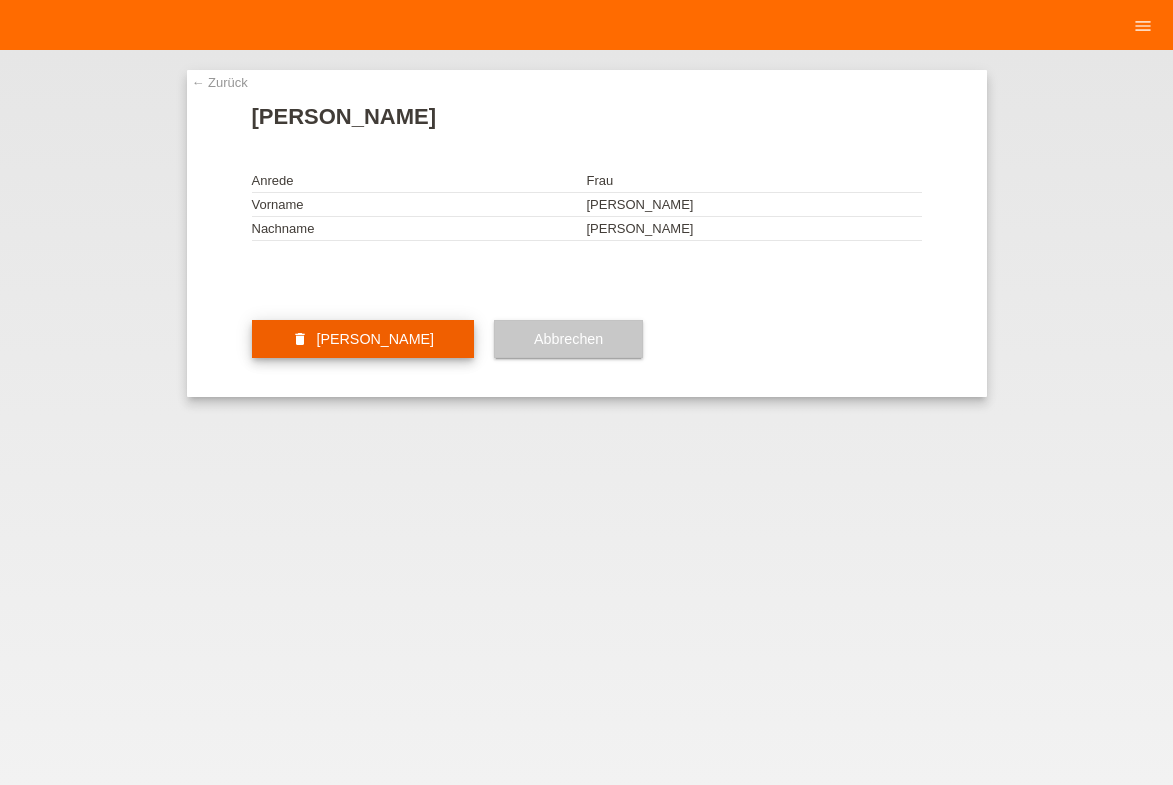 scroll, scrollTop: 0, scrollLeft: 0, axis: both 